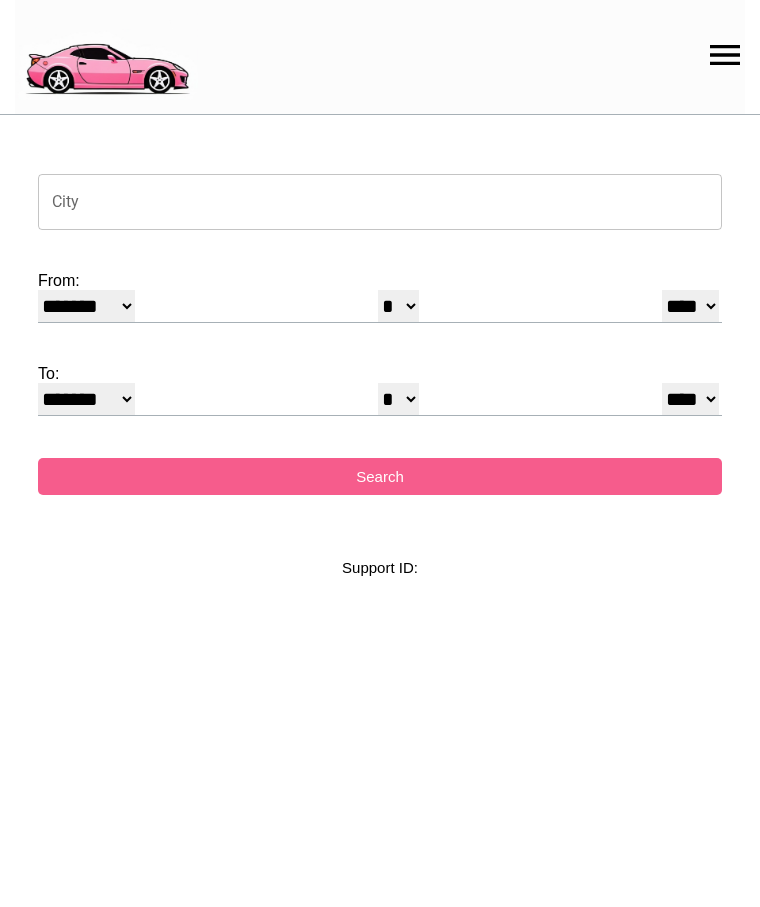 select on "*" 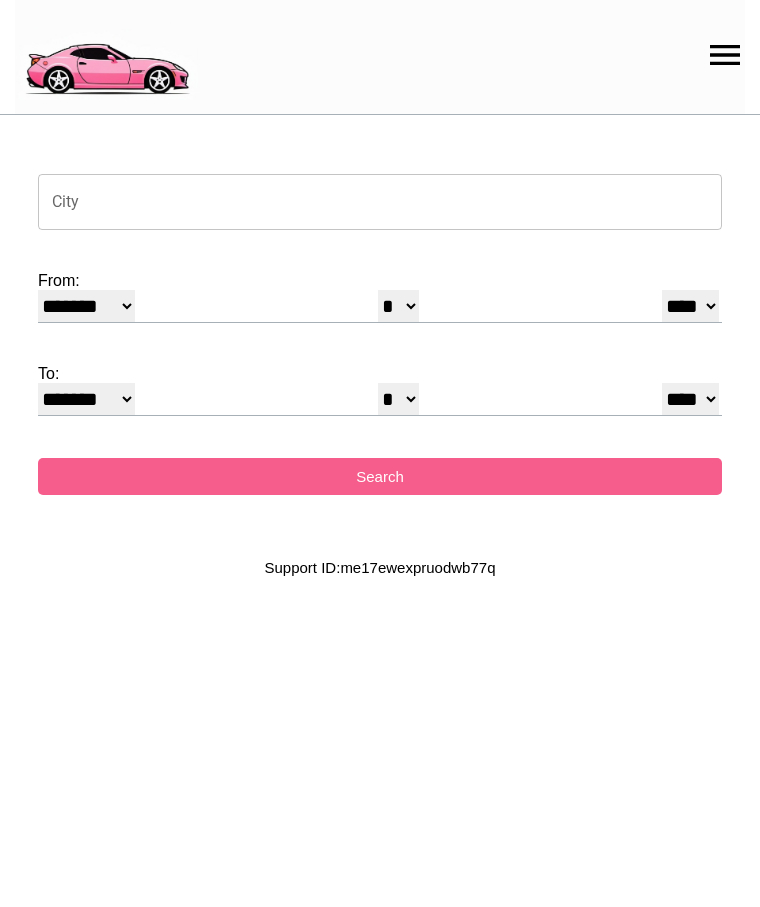 scroll, scrollTop: 0, scrollLeft: 0, axis: both 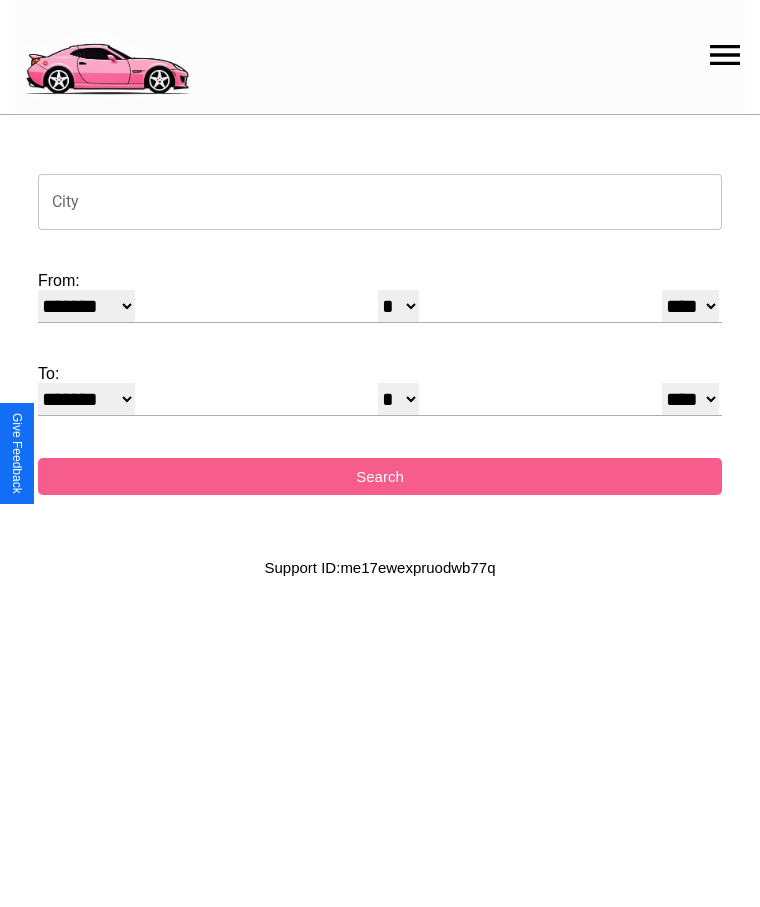 click 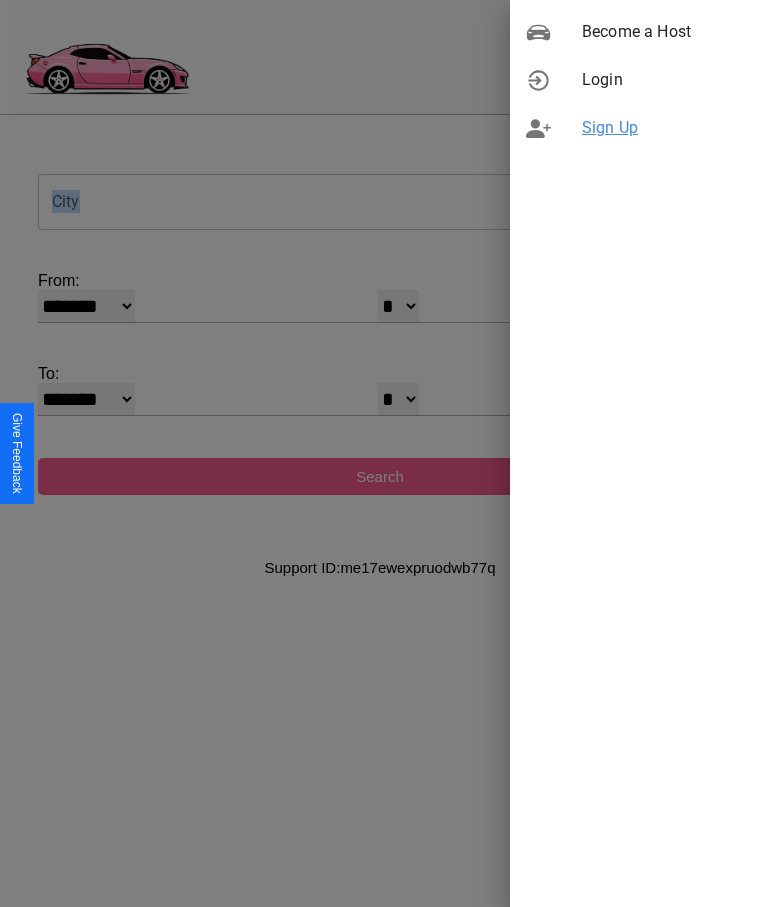 click on "Sign Up" at bounding box center (663, 128) 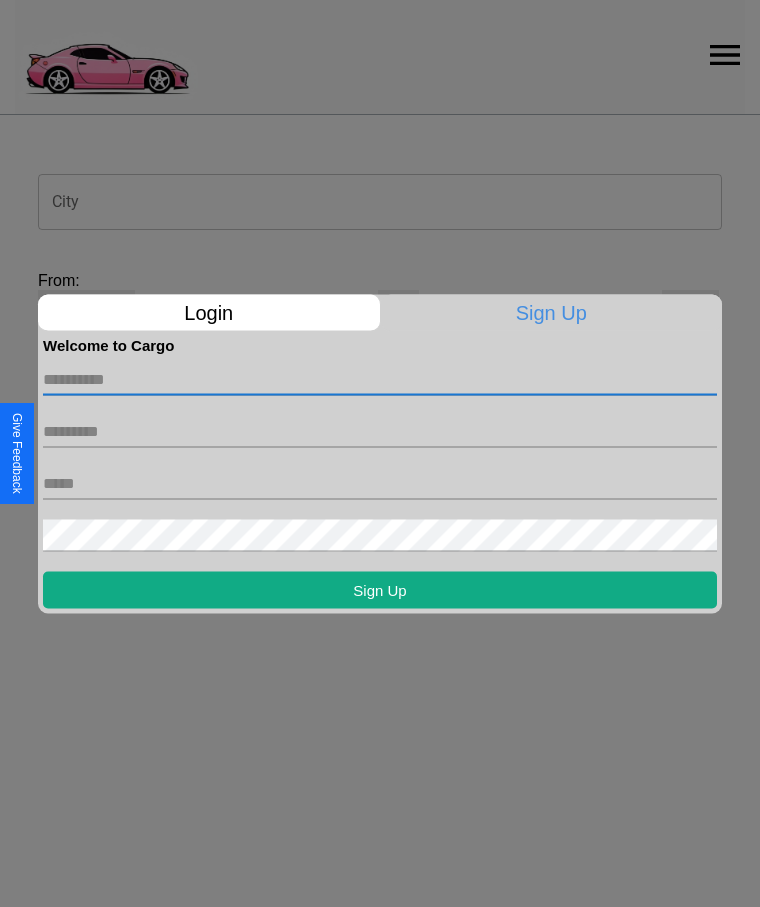click at bounding box center (380, 379) 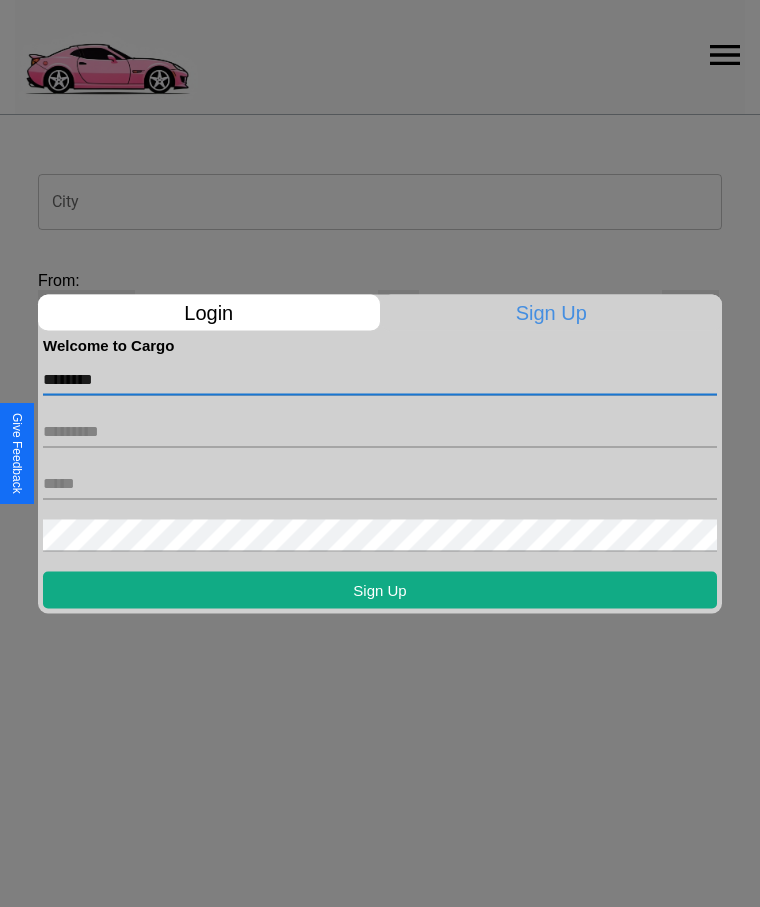 type on "********" 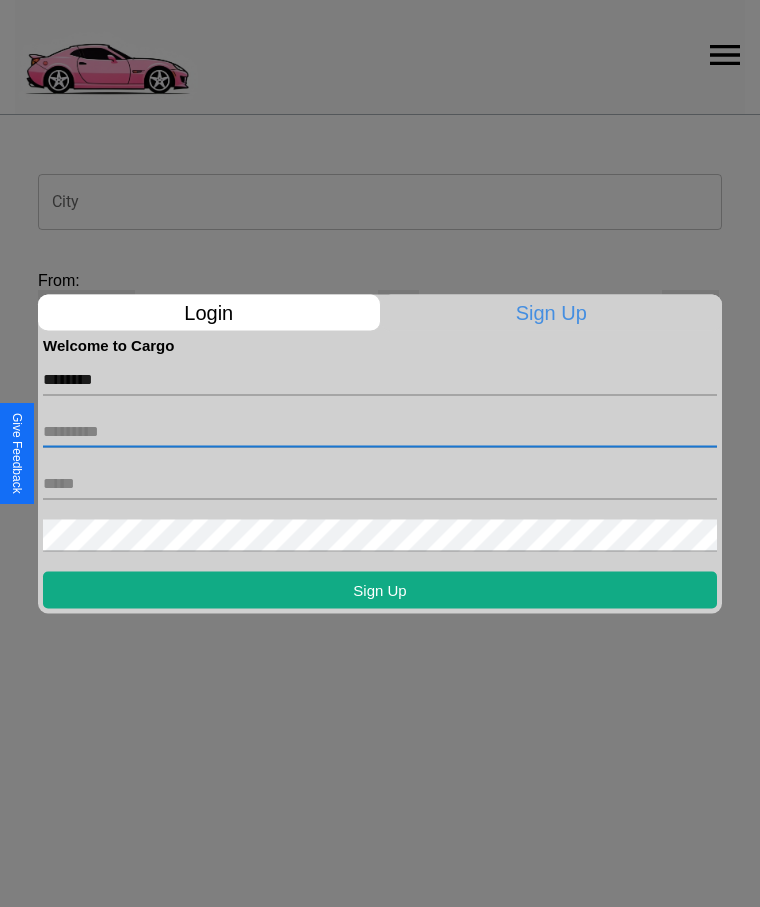 click at bounding box center [380, 431] 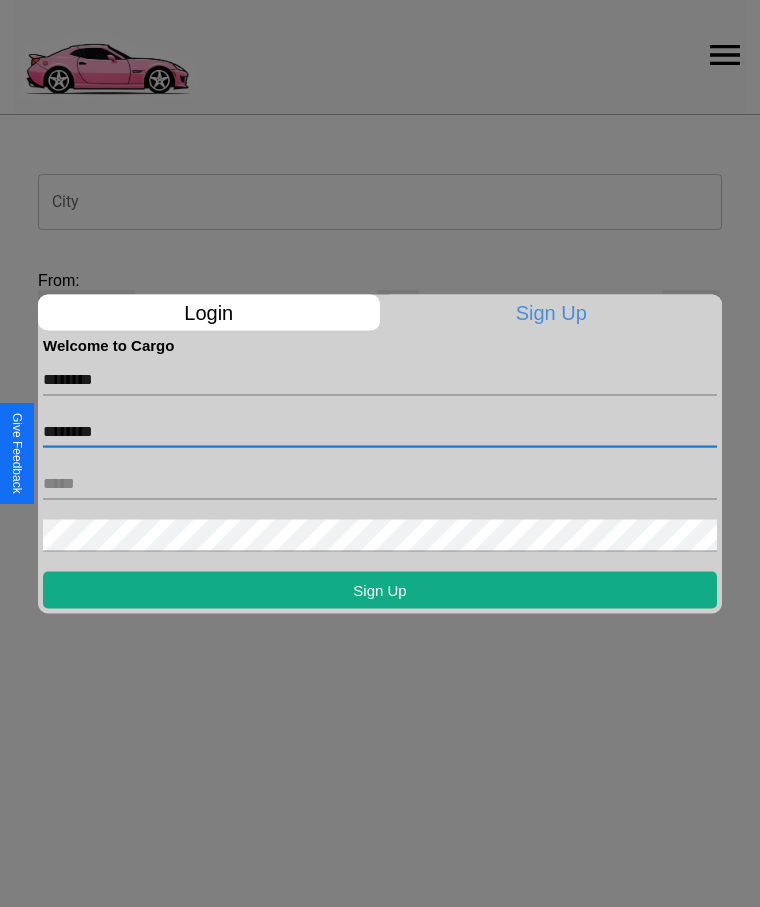 type on "********" 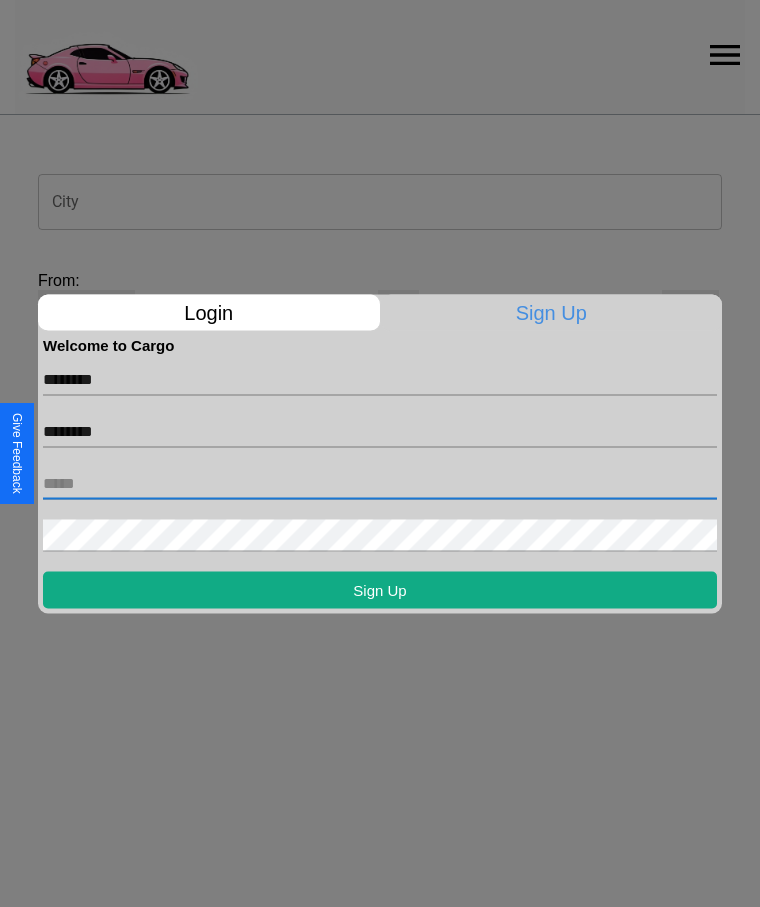 click at bounding box center (380, 483) 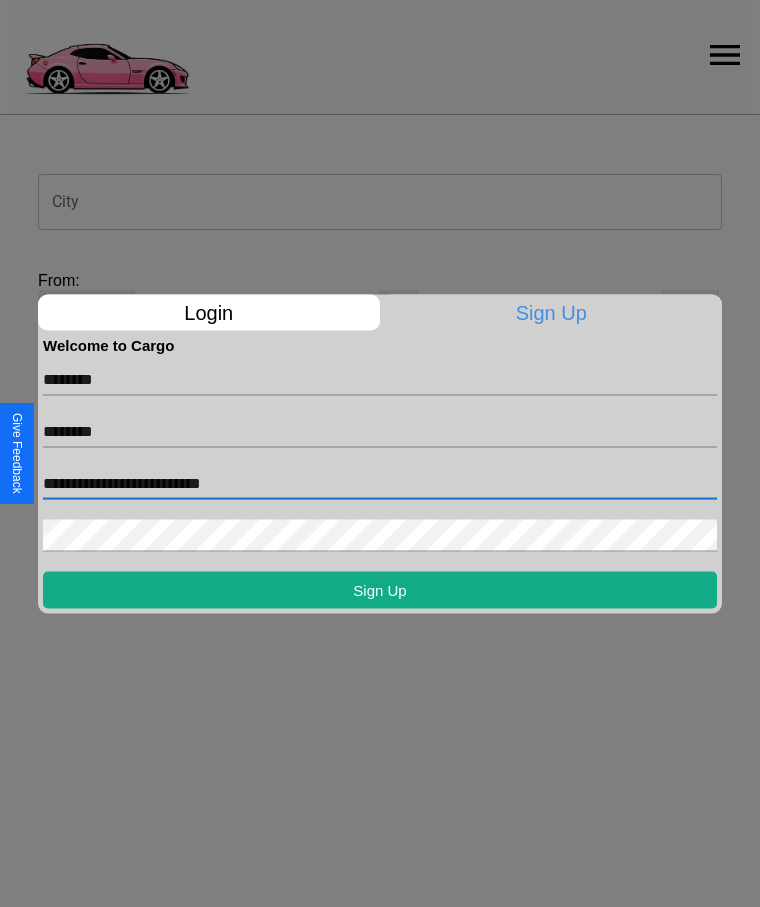 type on "**********" 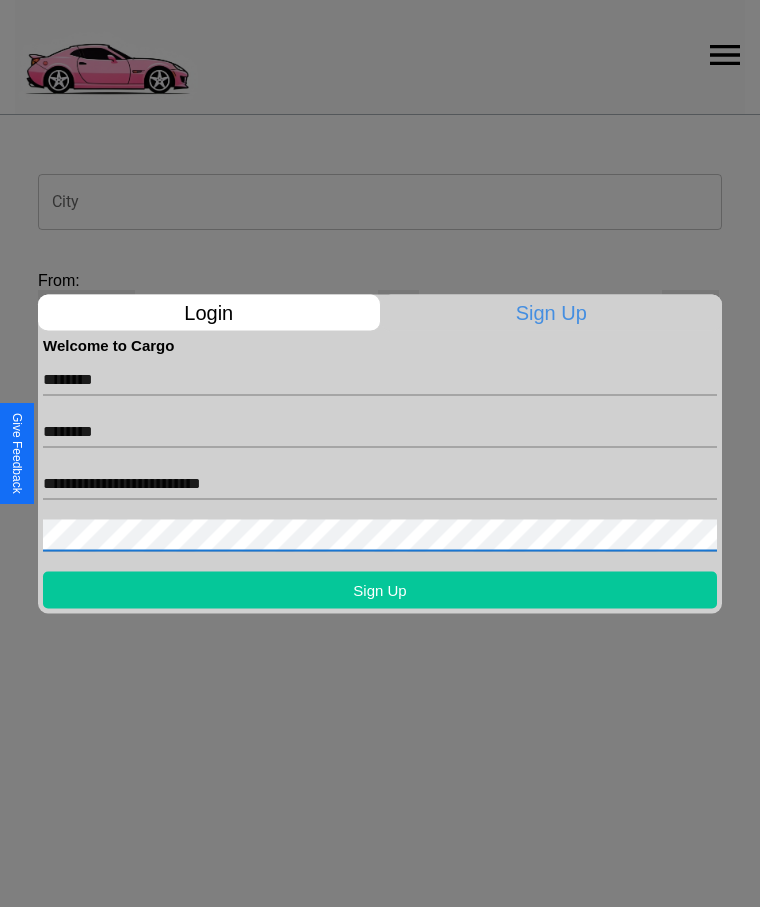 click on "Sign Up" at bounding box center [380, 589] 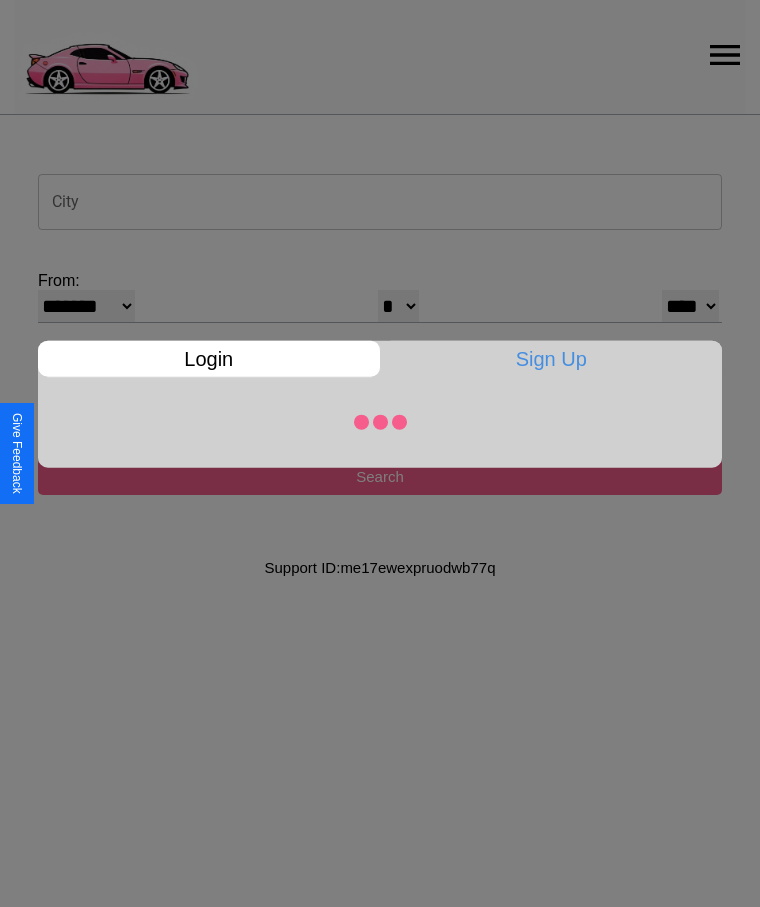select on "*" 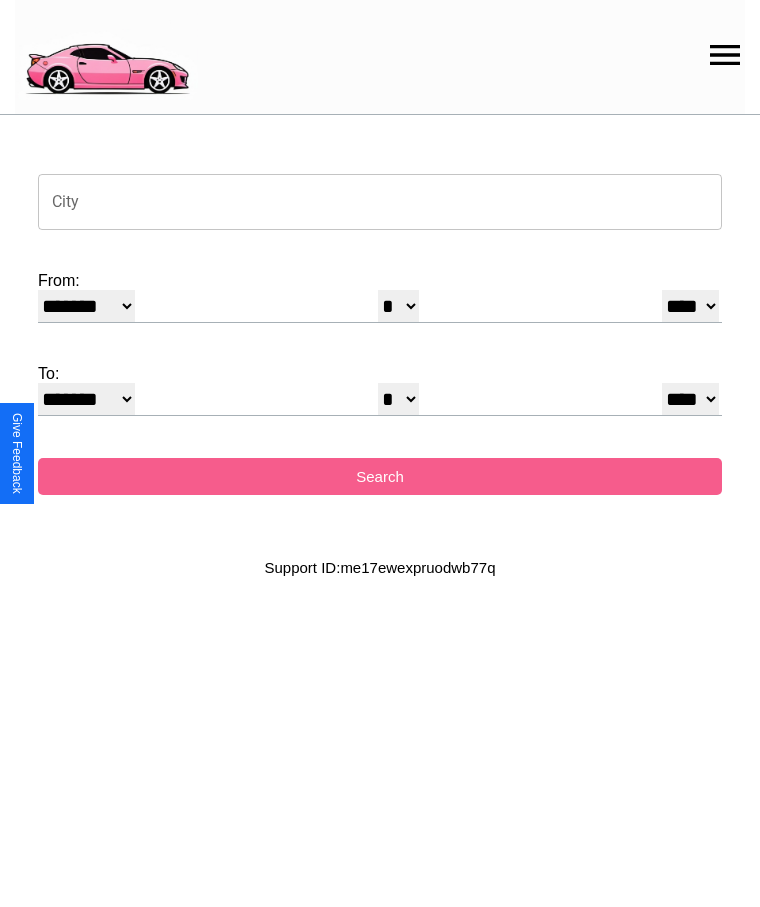 click on "City" at bounding box center (380, 202) 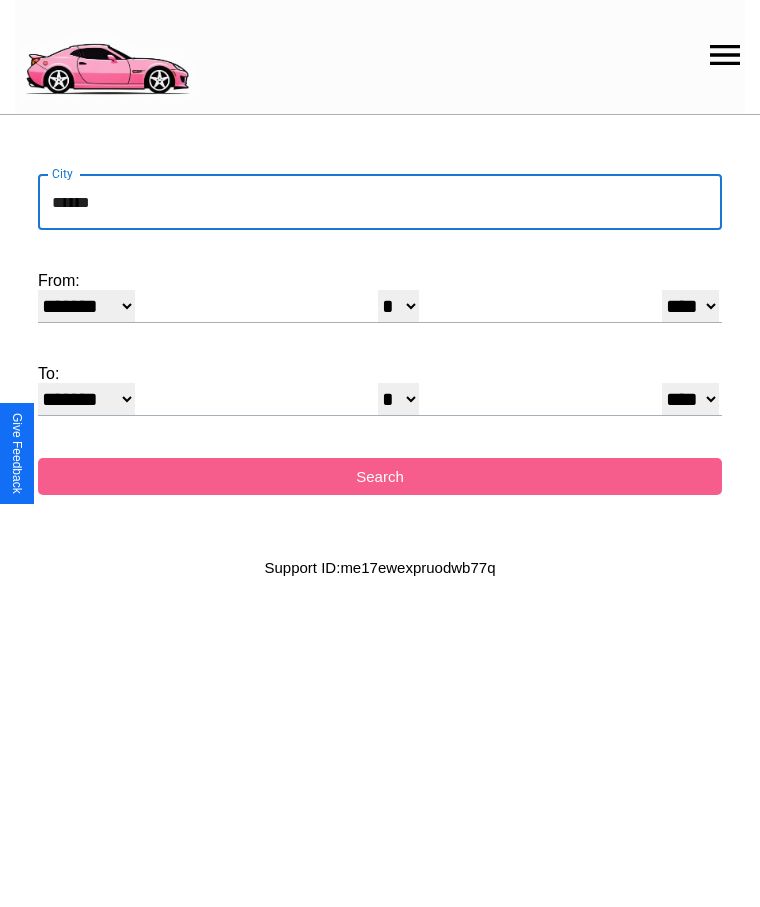 type on "******" 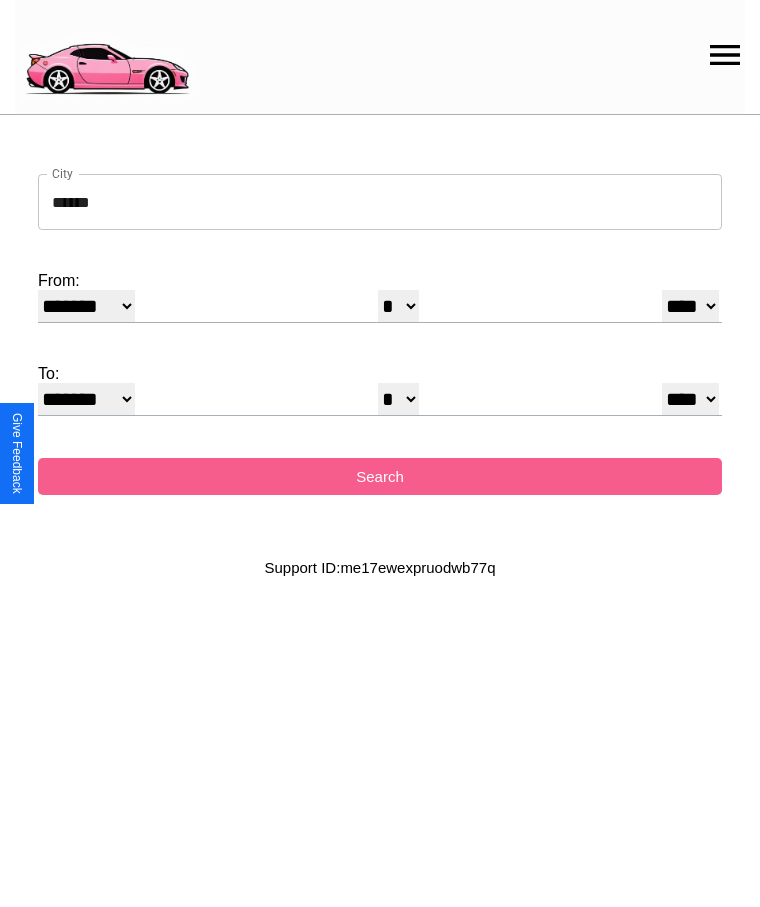 click on "******* ******** ***** ***** *** **** **** ****** ********* ******* ******** ********" at bounding box center [86, 306] 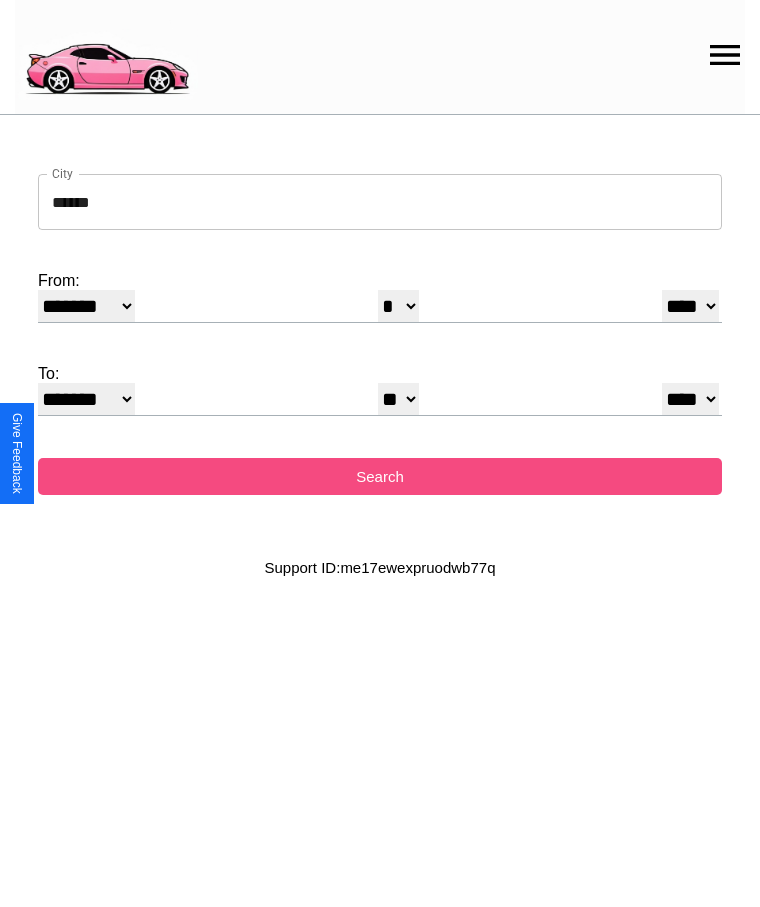 click on "Search" at bounding box center (380, 476) 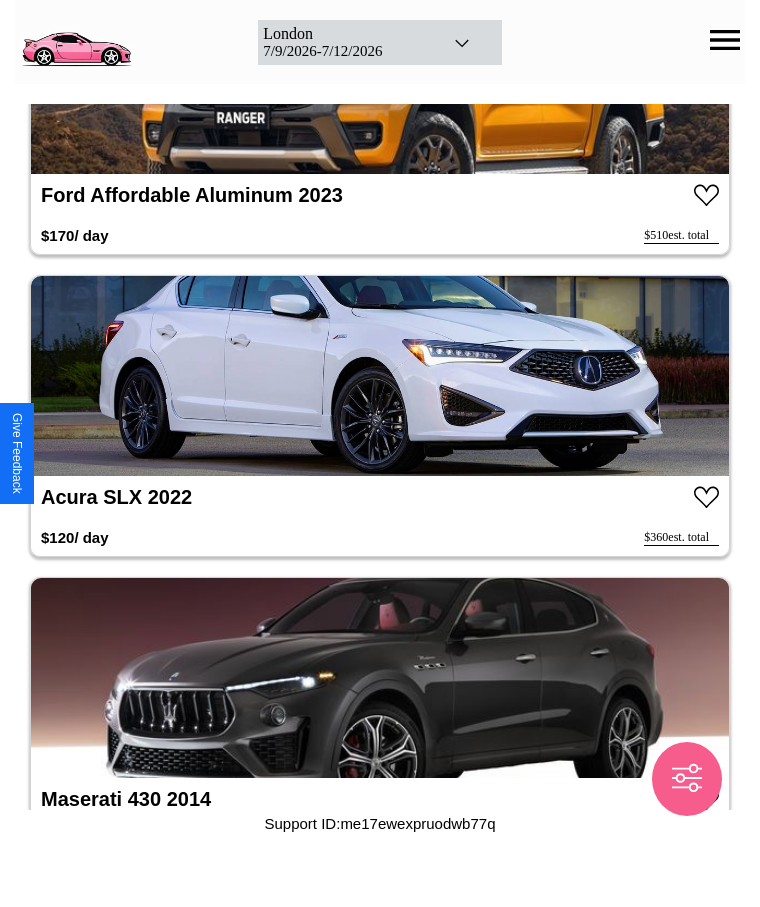 scroll, scrollTop: 34548, scrollLeft: 0, axis: vertical 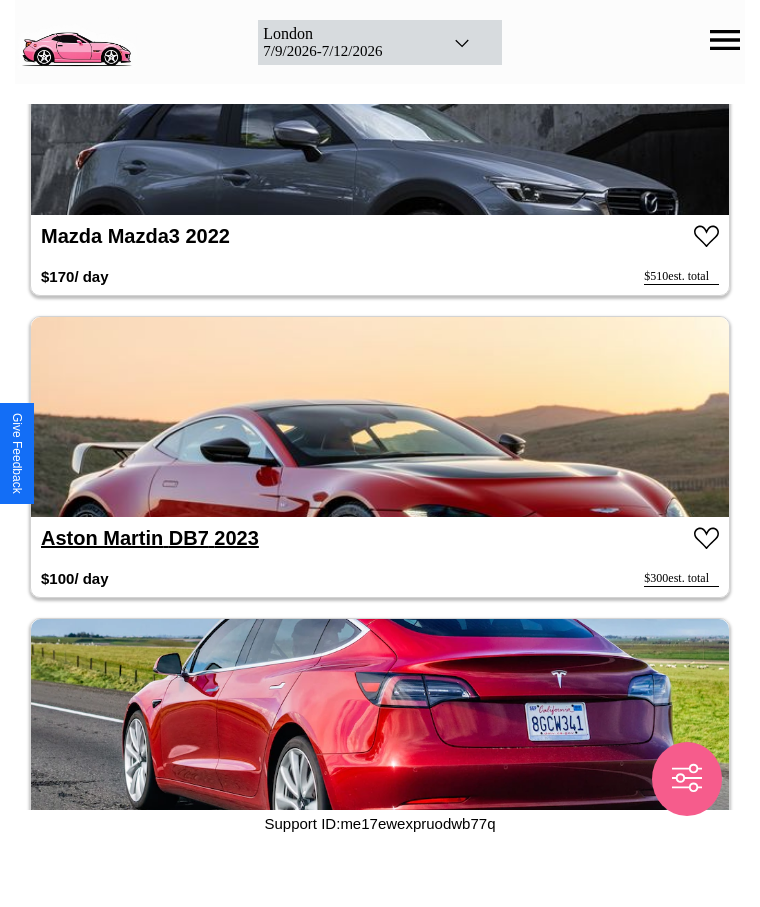 click on "Aston Martin   DB7   2023" at bounding box center [150, 538] 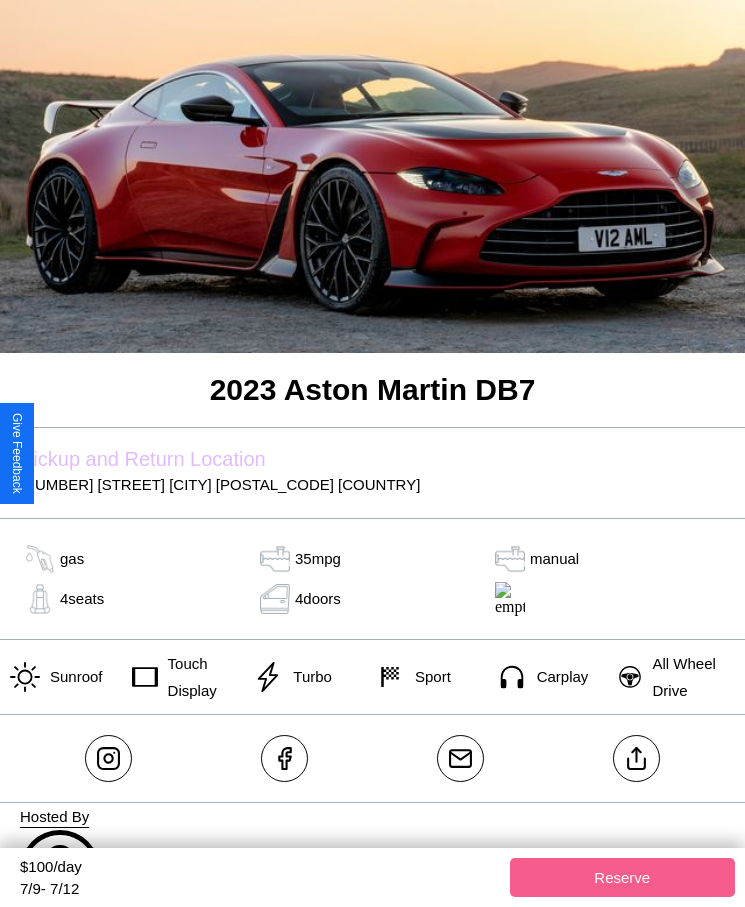 scroll, scrollTop: 370, scrollLeft: 0, axis: vertical 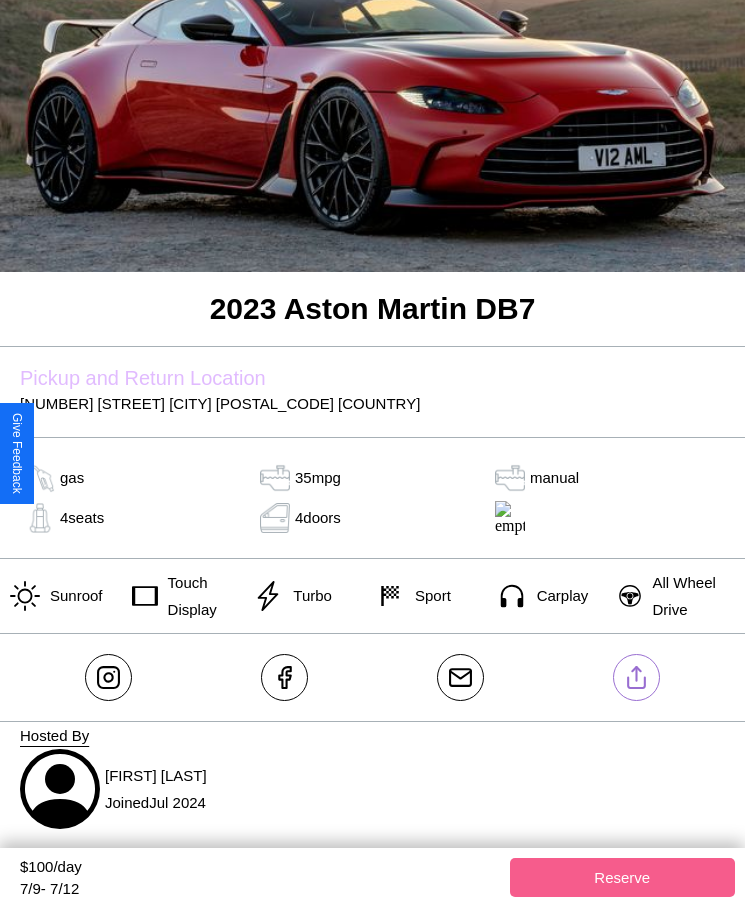 click 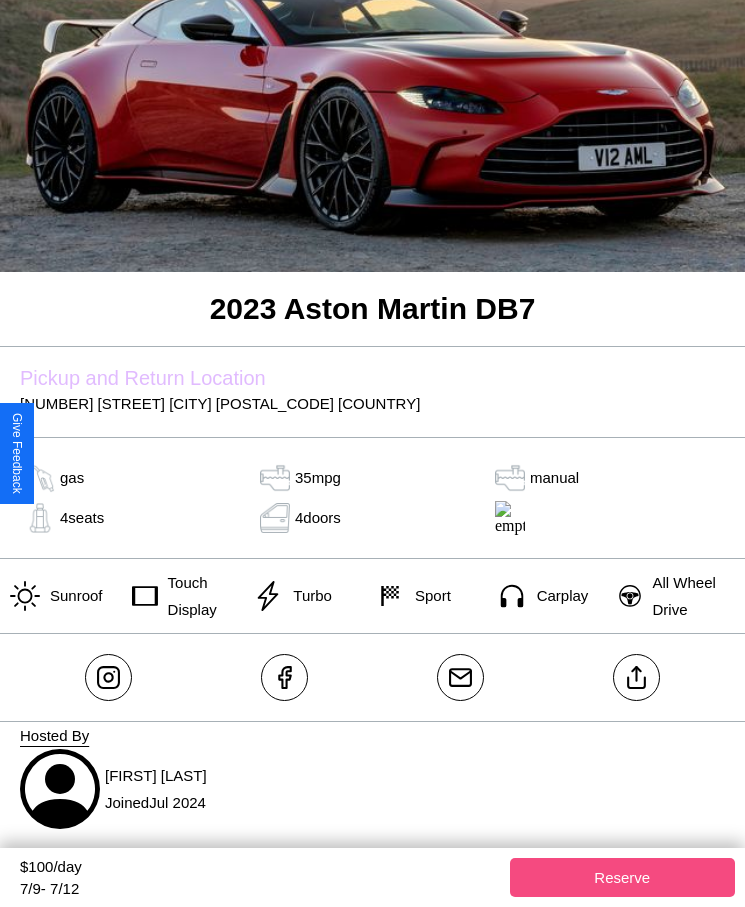 click on "Reserve" at bounding box center (623, 877) 